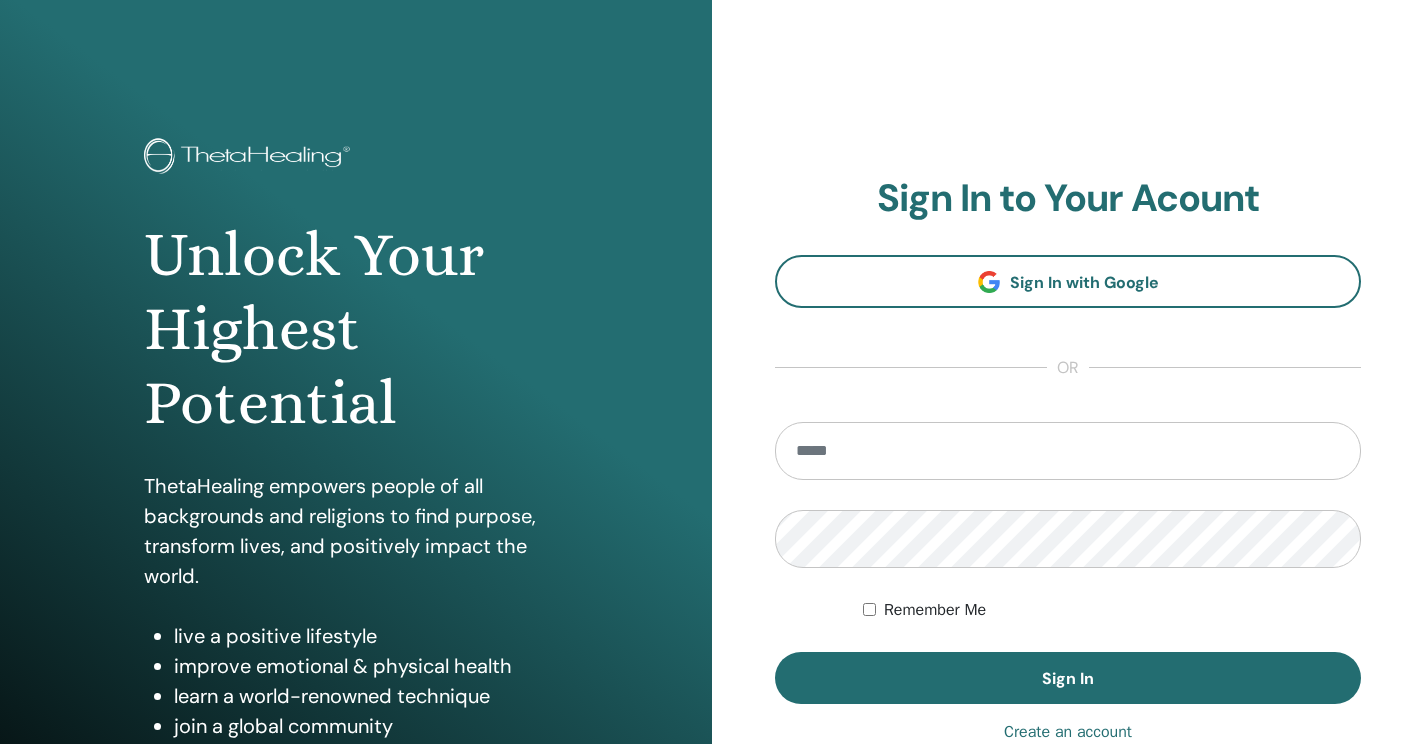 scroll, scrollTop: 0, scrollLeft: 0, axis: both 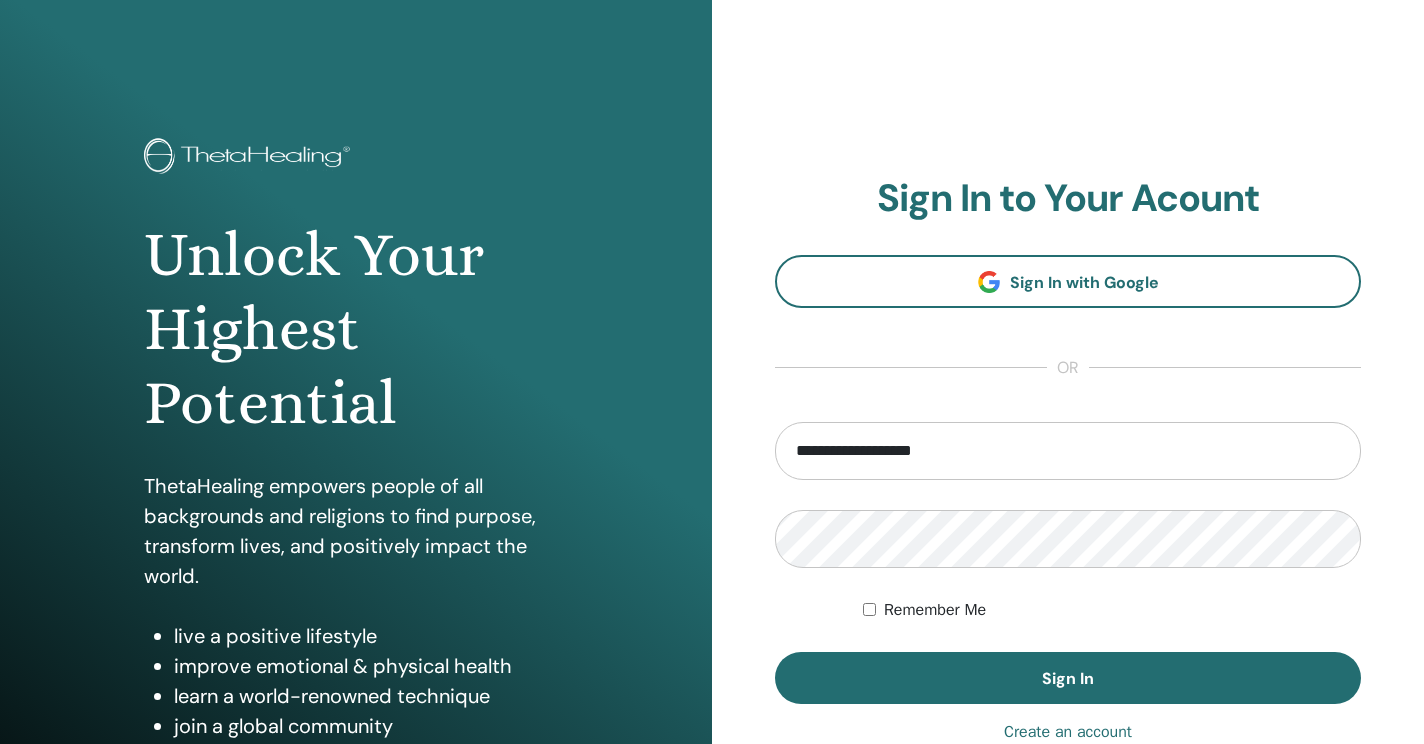 click on "**********" at bounding box center [1068, 451] 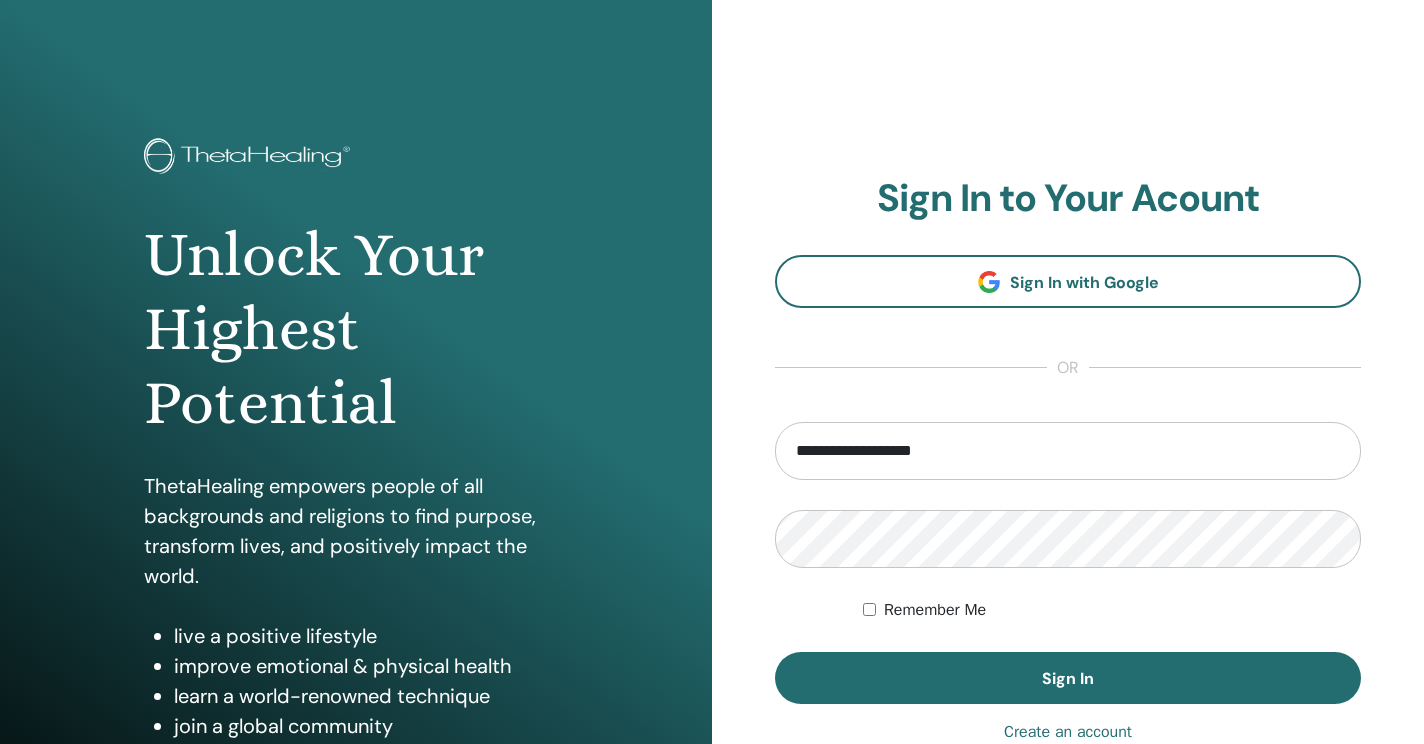 drag, startPoint x: 1009, startPoint y: 455, endPoint x: 828, endPoint y: 445, distance: 181.27603 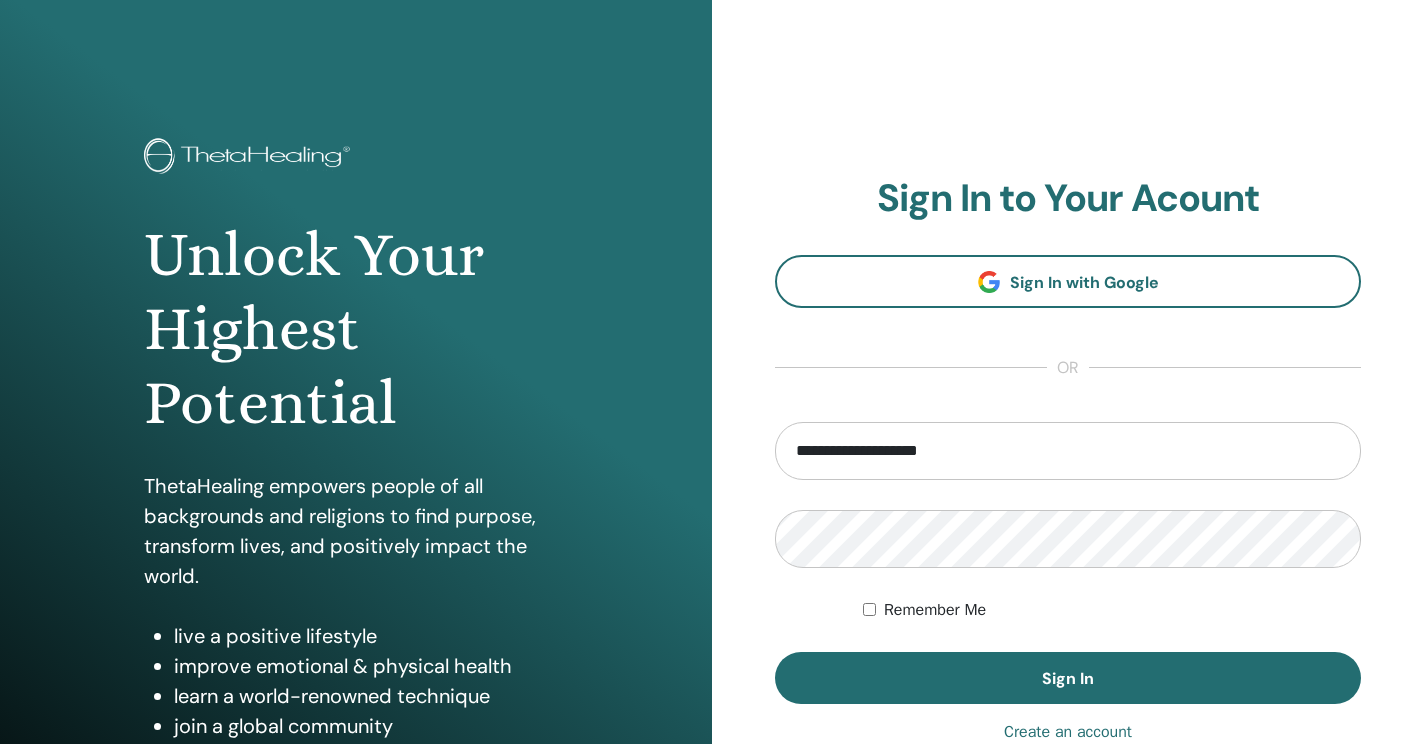 click on "**********" at bounding box center [1068, 451] 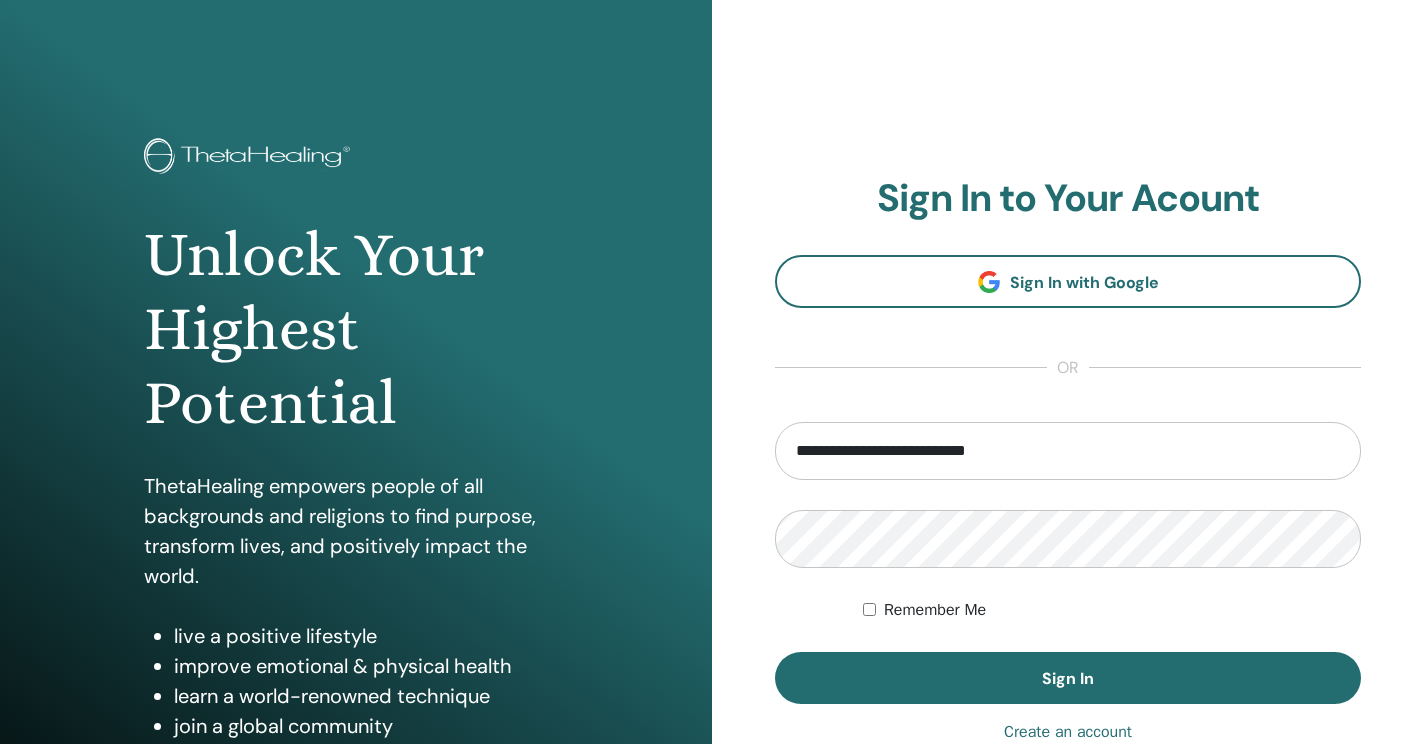 type on "**********" 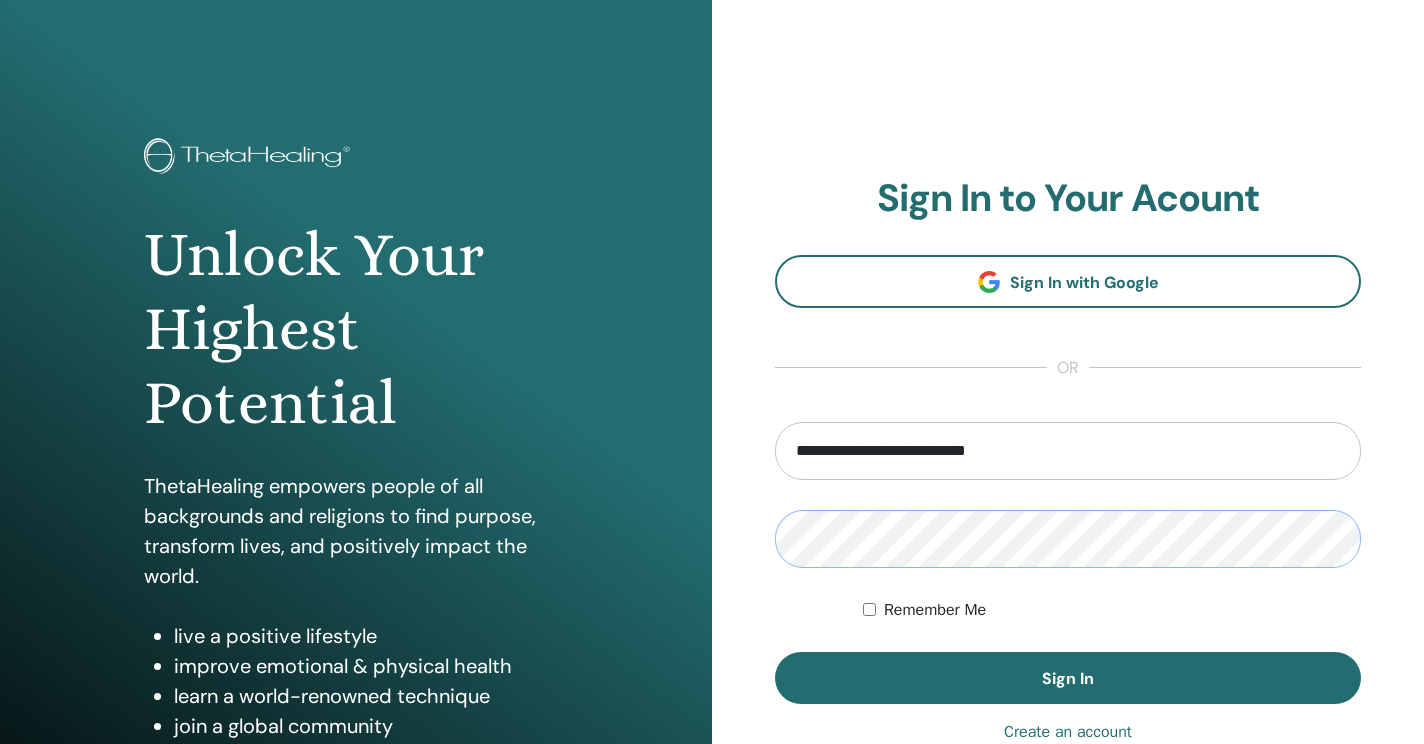 click on "**********" at bounding box center (1068, 480) 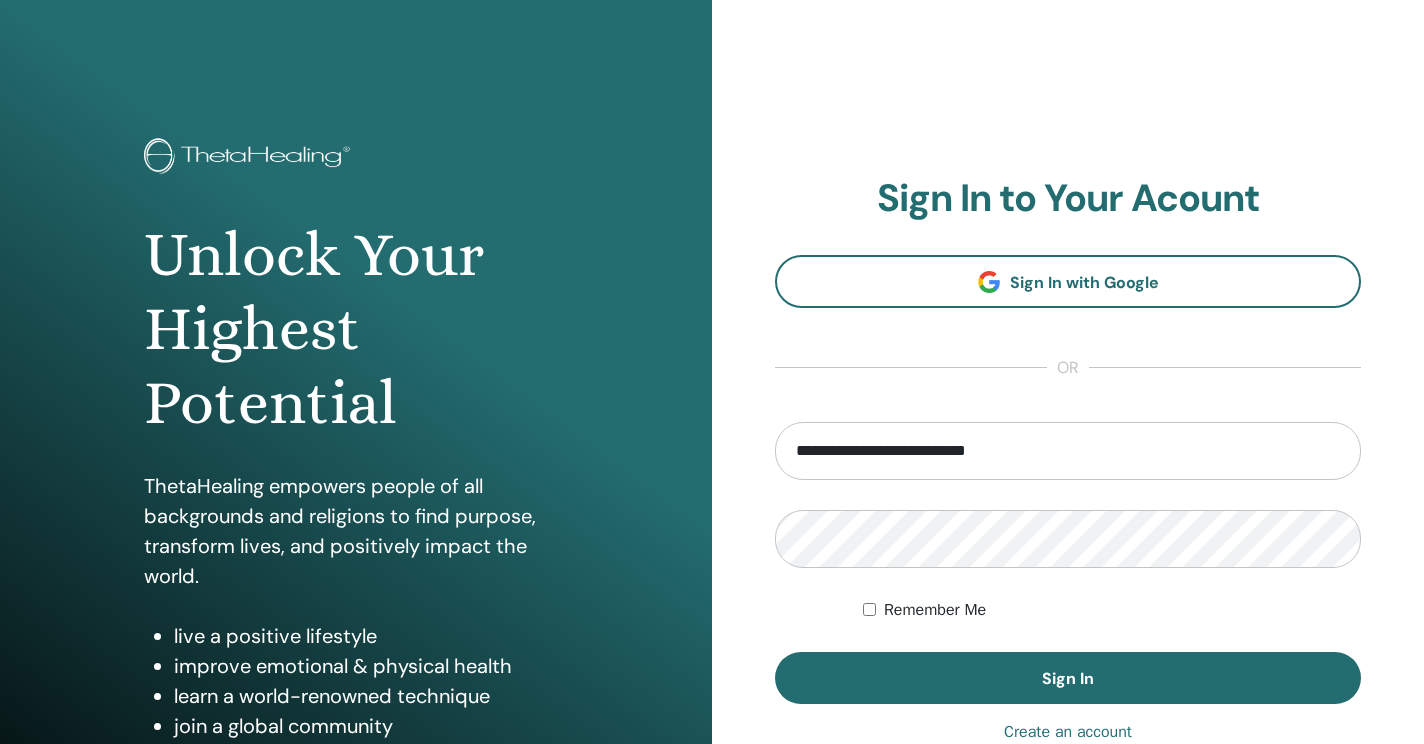 click on "**********" at bounding box center (1068, 480) 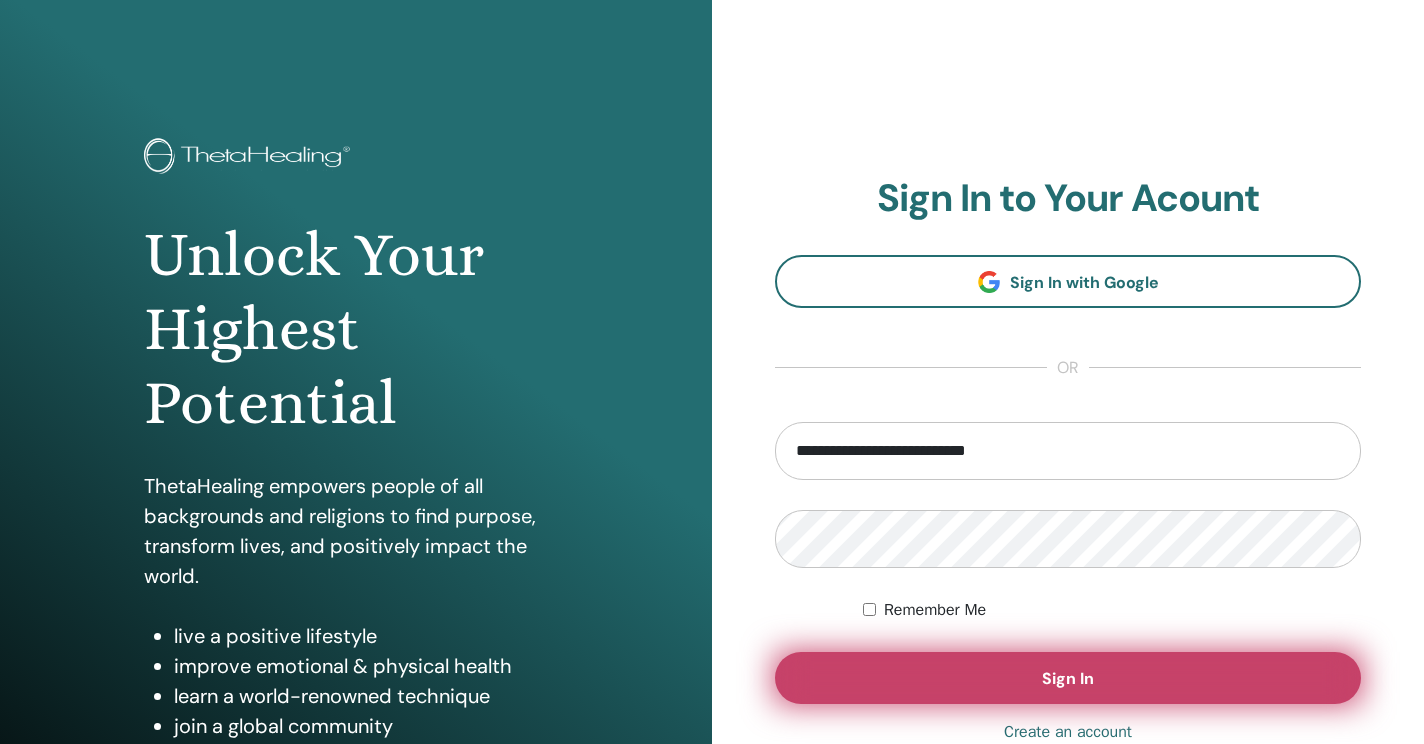 click on "Sign In" at bounding box center [1068, 678] 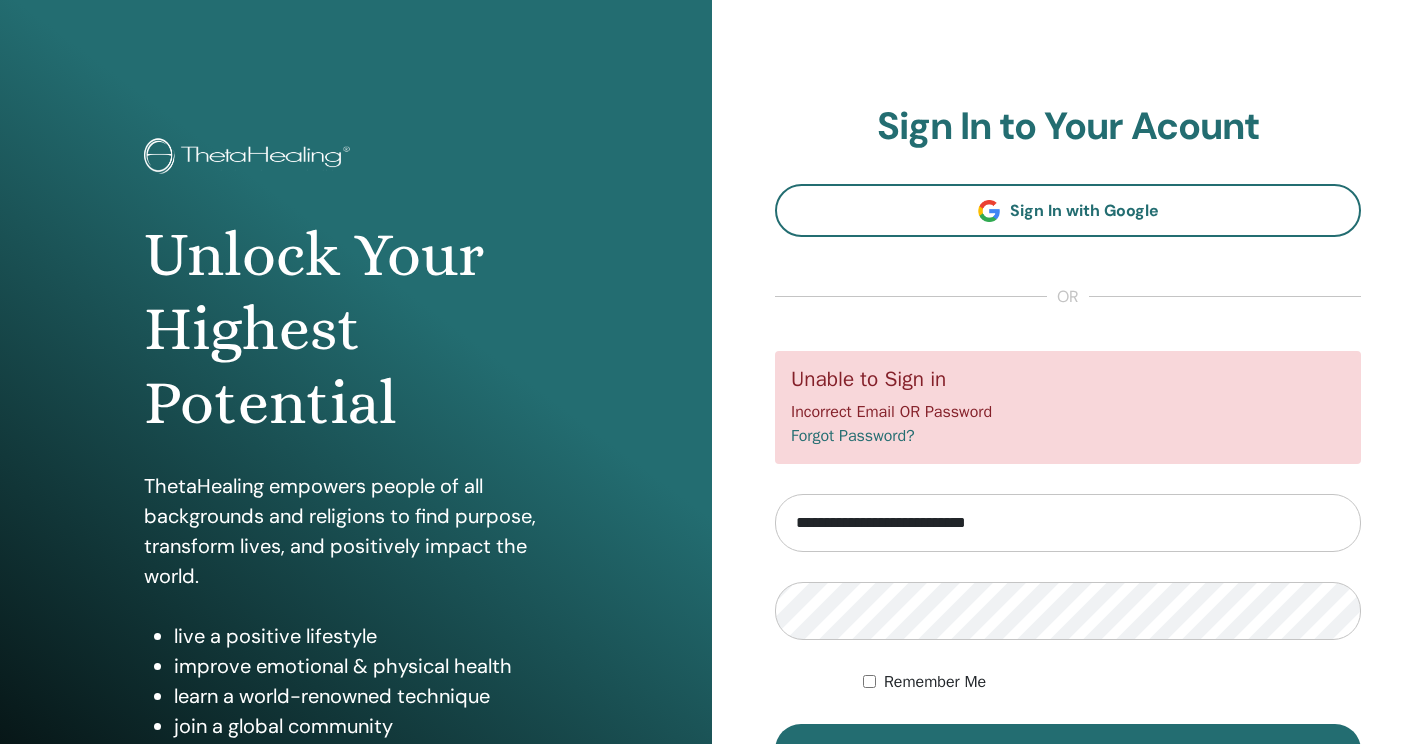 scroll, scrollTop: 0, scrollLeft: 0, axis: both 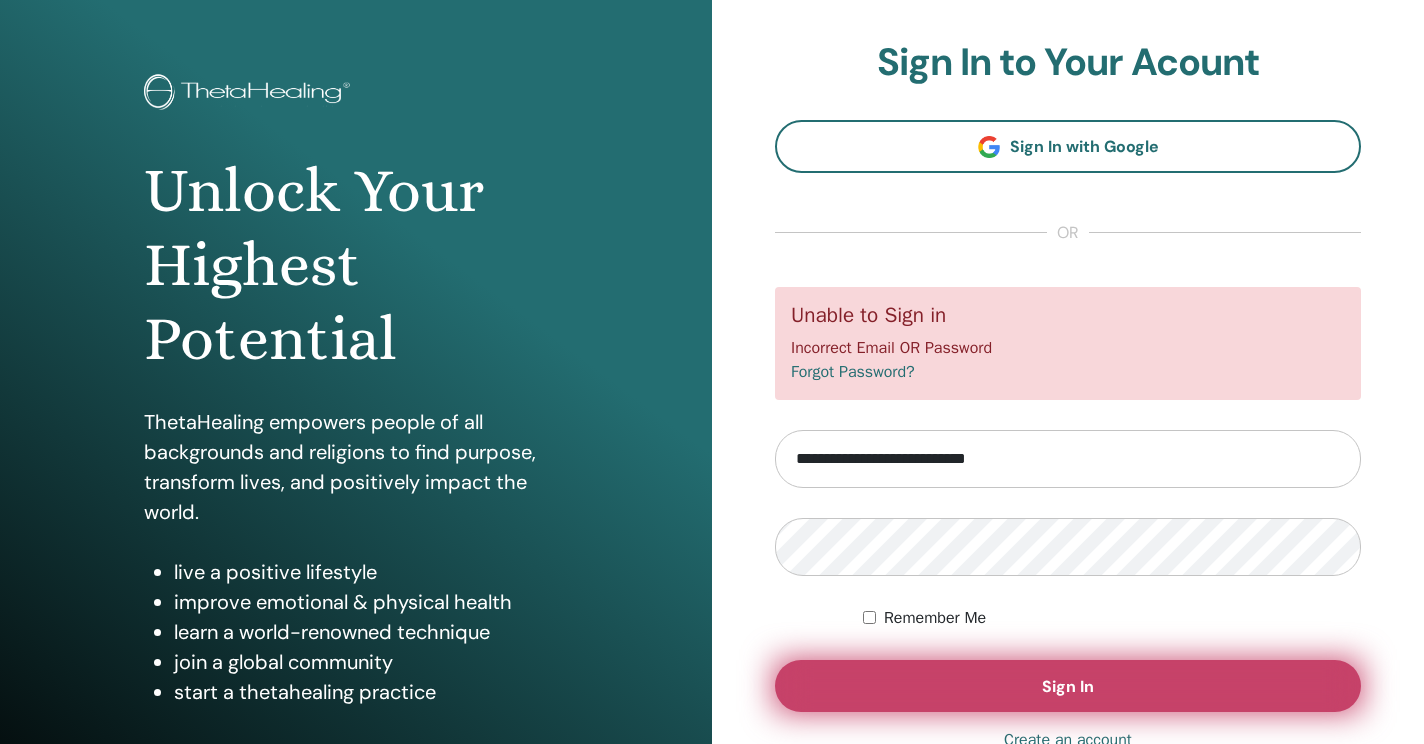 click on "Sign In" at bounding box center [1068, 686] 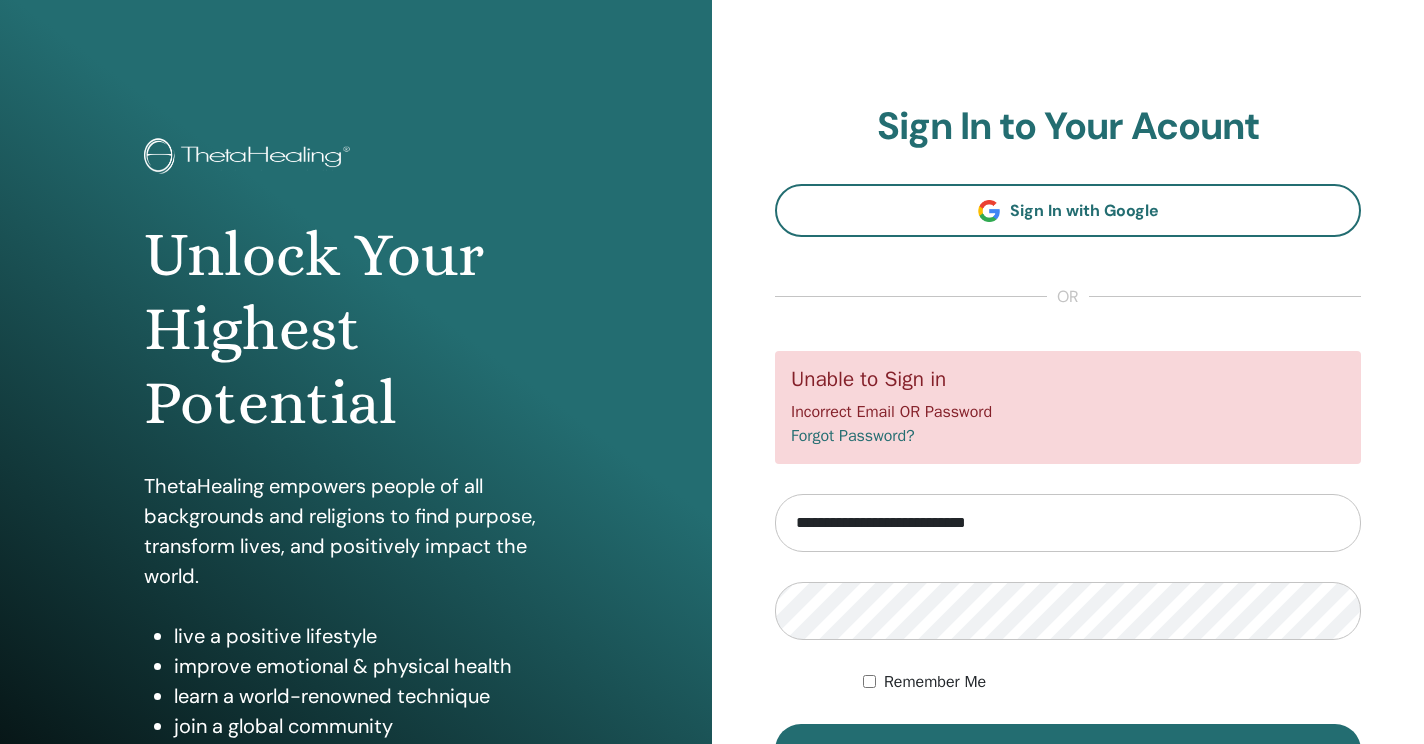 scroll, scrollTop: 0, scrollLeft: 0, axis: both 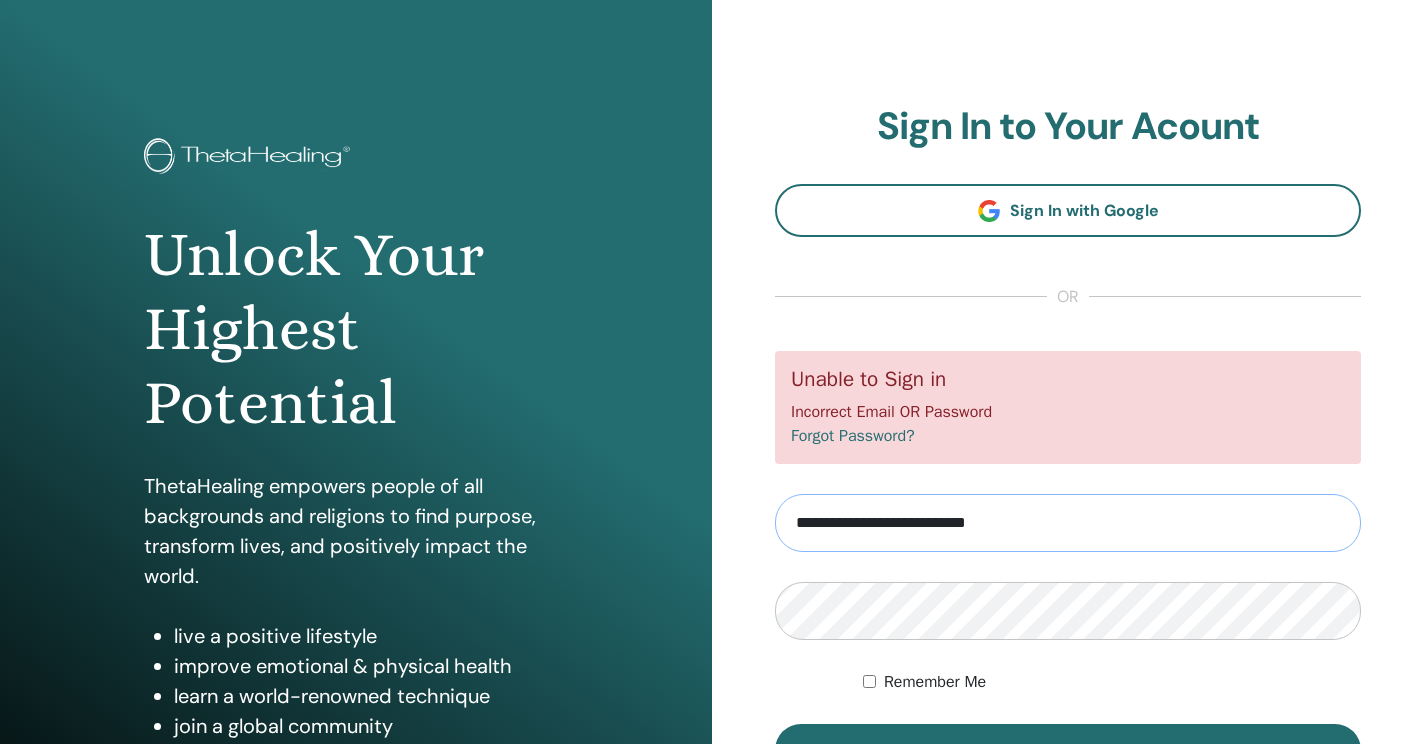 type on "**********" 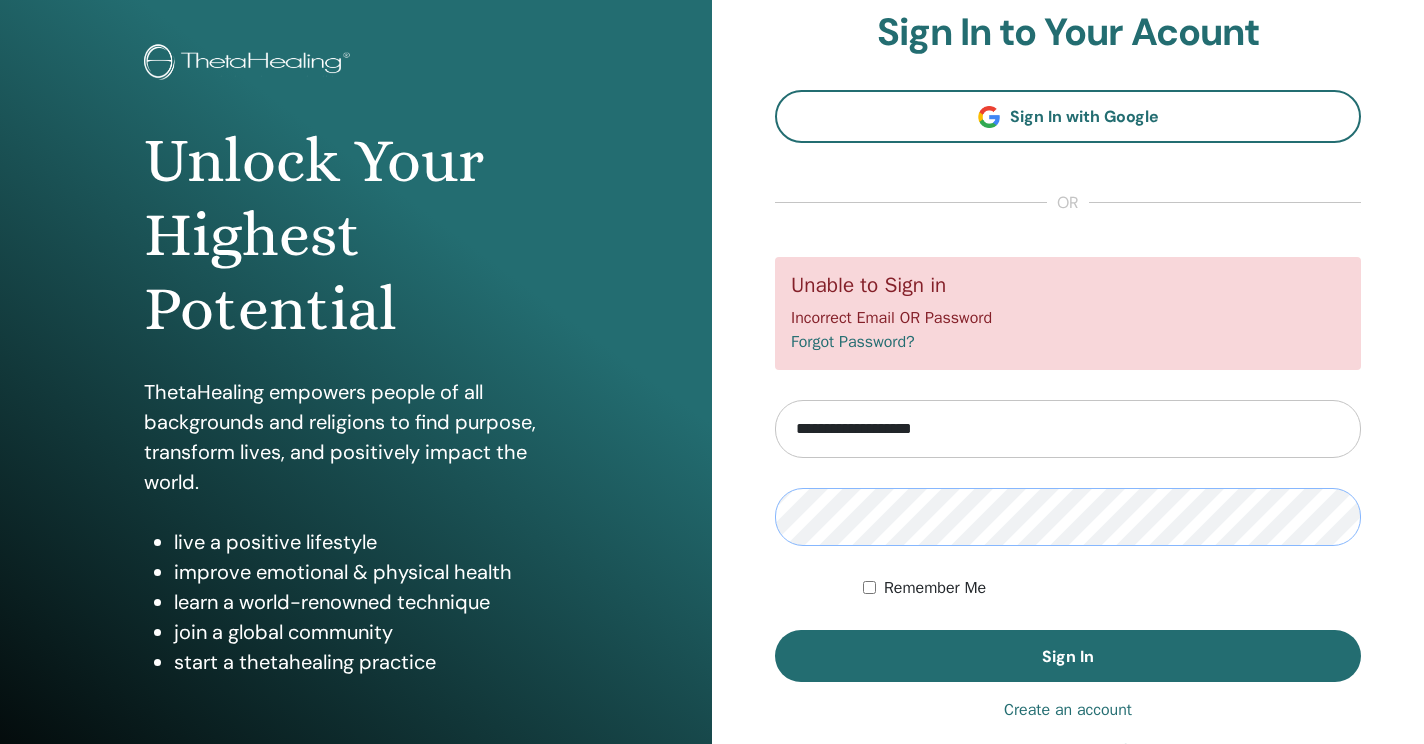 scroll, scrollTop: 97, scrollLeft: 0, axis: vertical 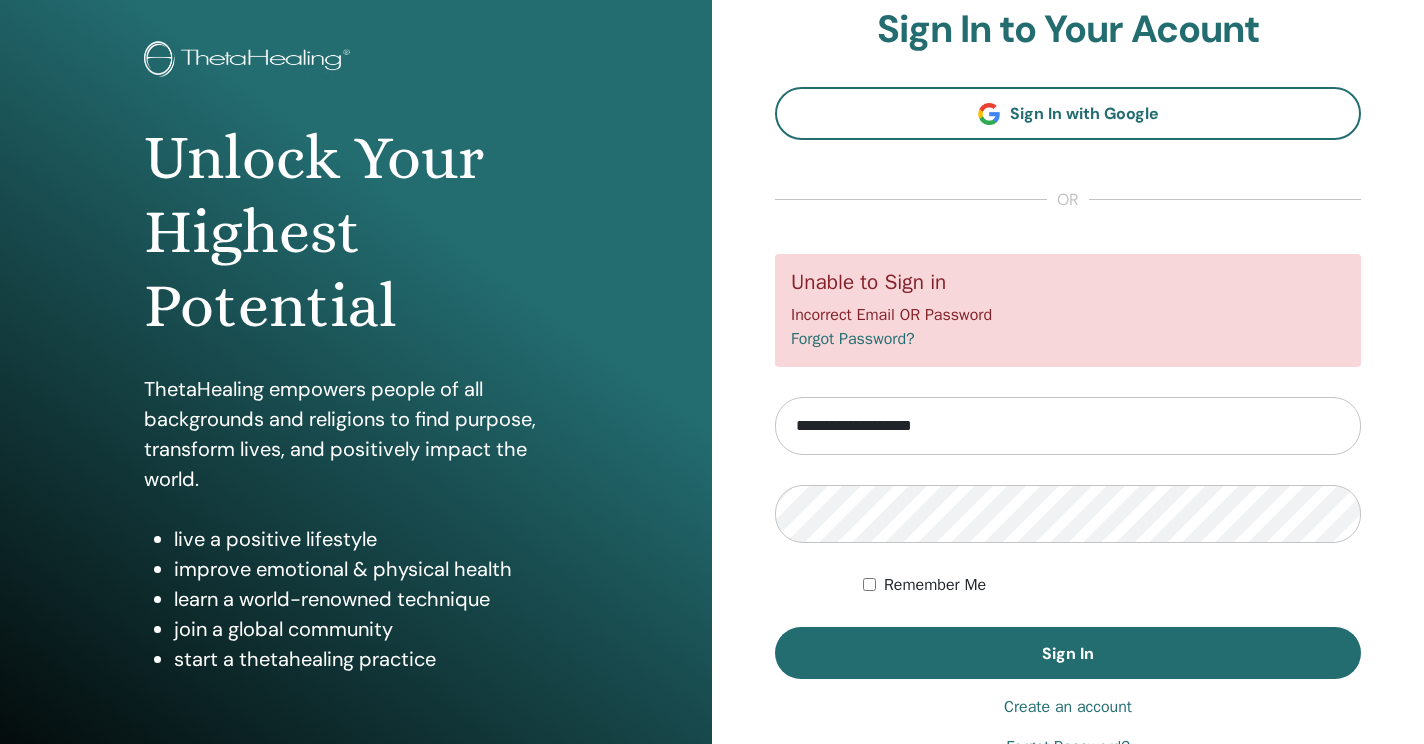 click on "Forgot Password?" at bounding box center (853, 339) 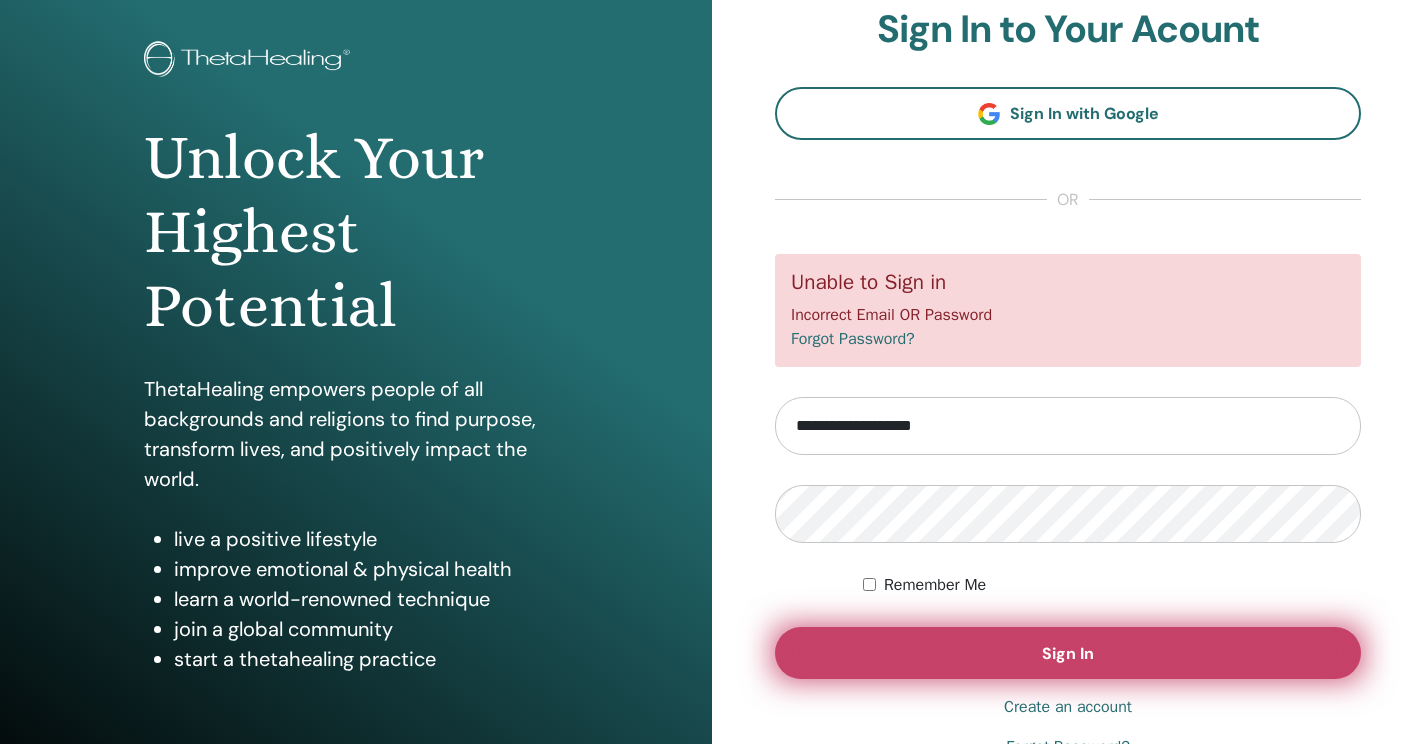 click on "Sign In" at bounding box center (1068, 653) 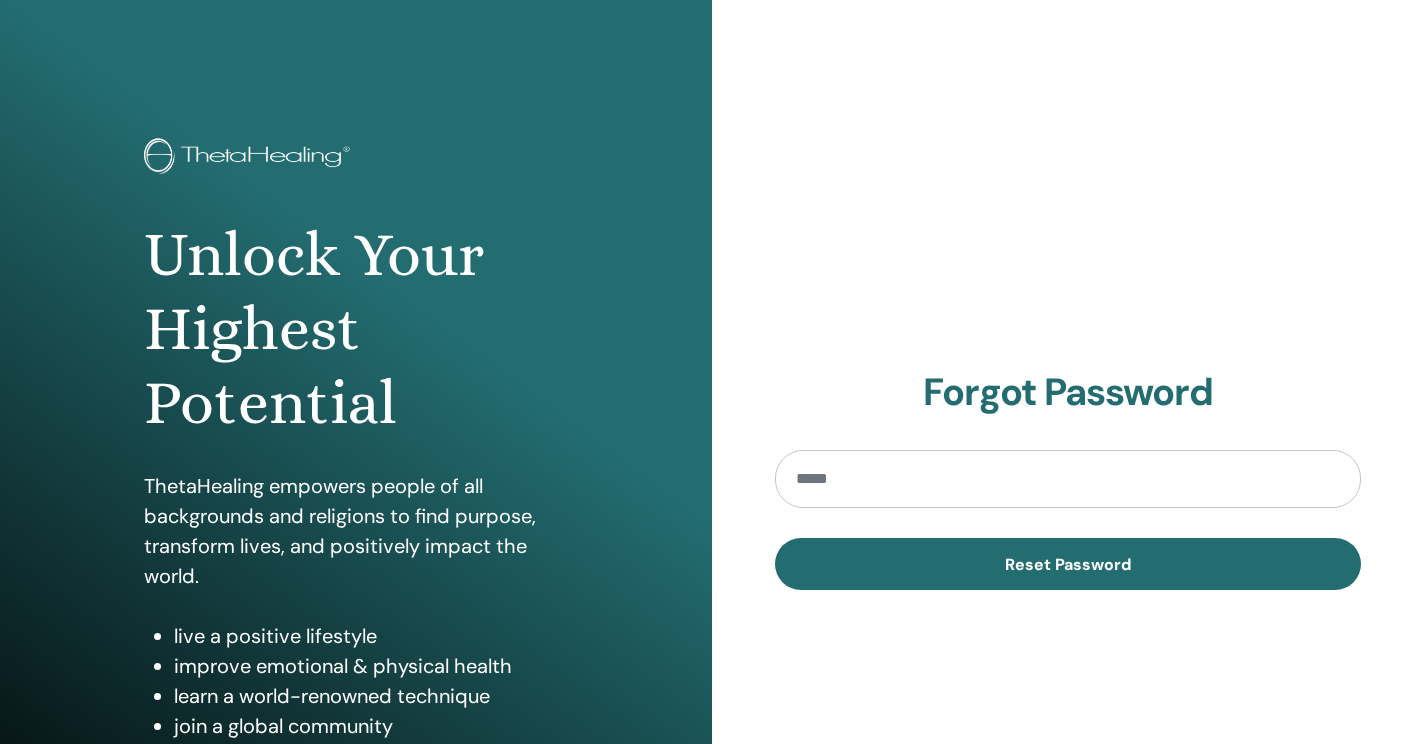scroll, scrollTop: 0, scrollLeft: 0, axis: both 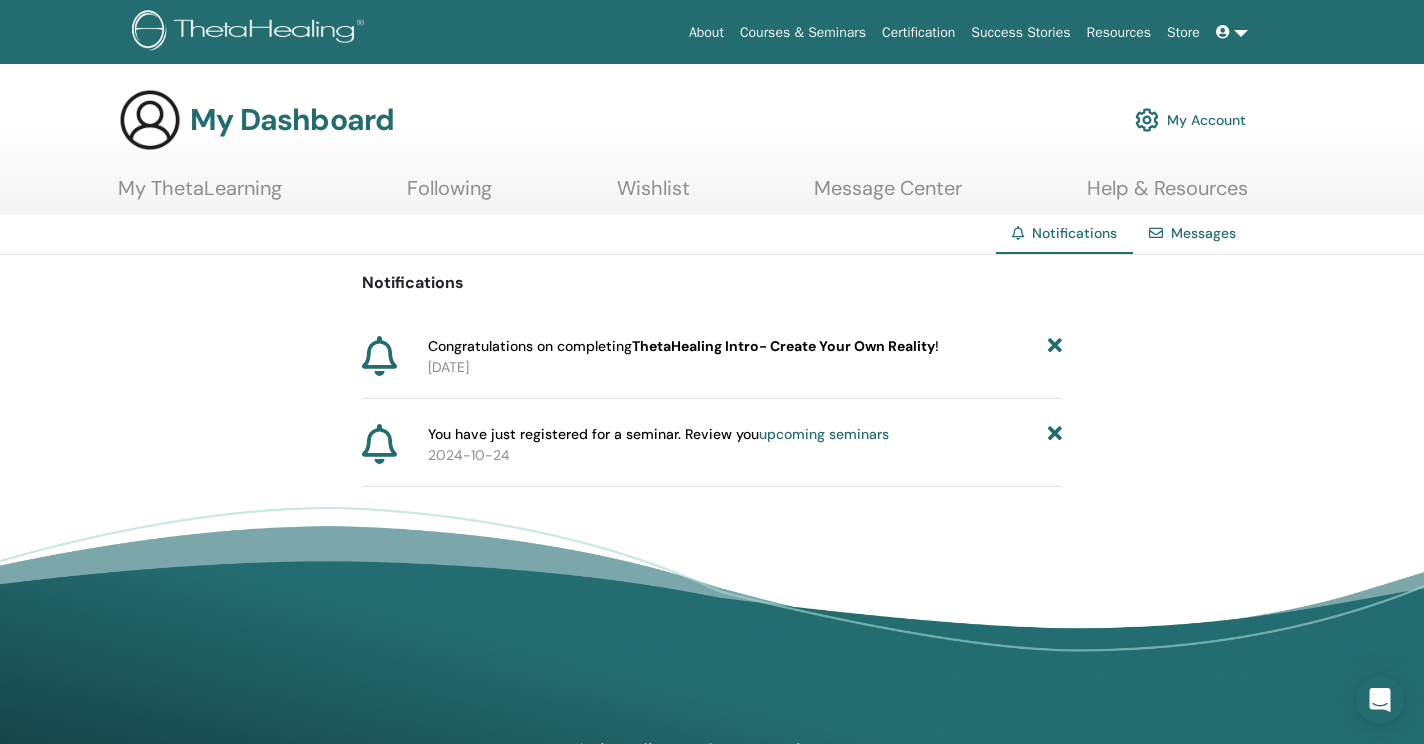 click on "My Account" at bounding box center (1190, 120) 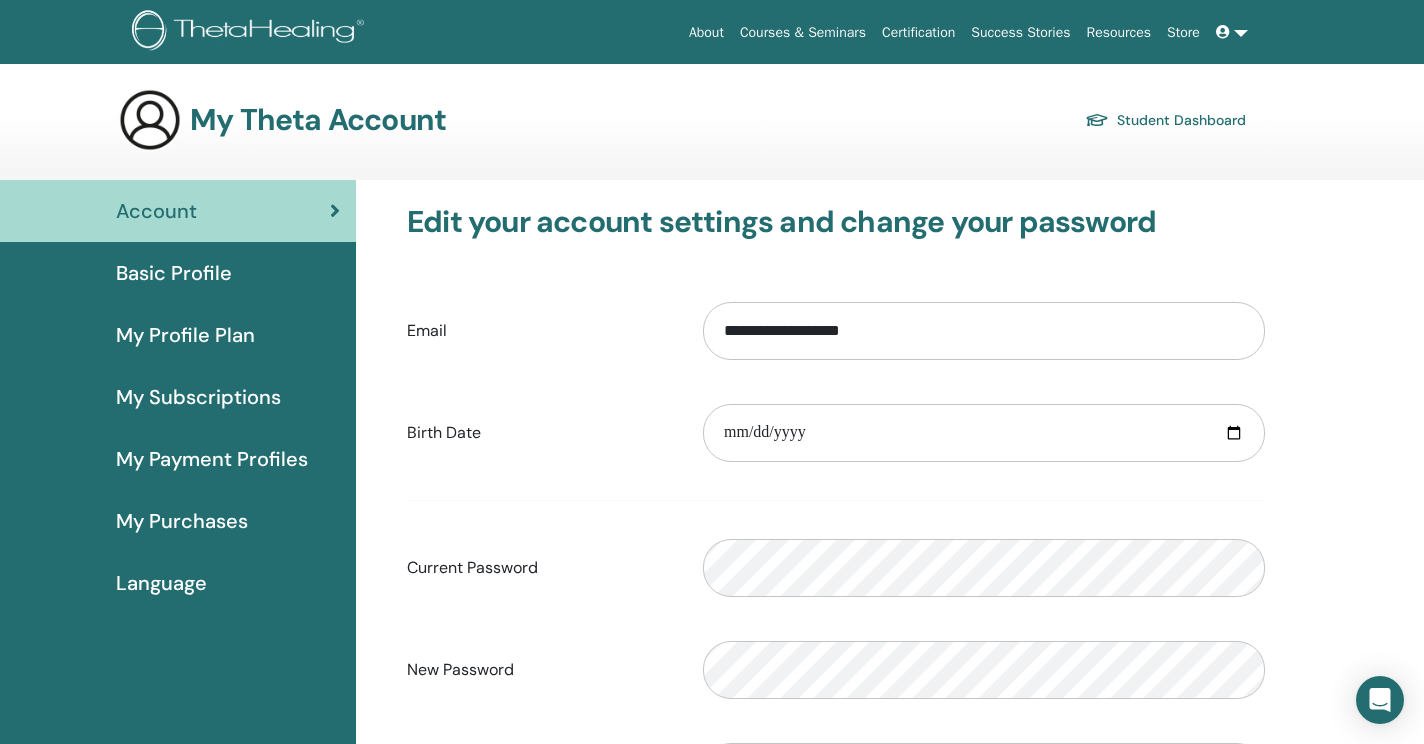 scroll, scrollTop: 0, scrollLeft: 0, axis: both 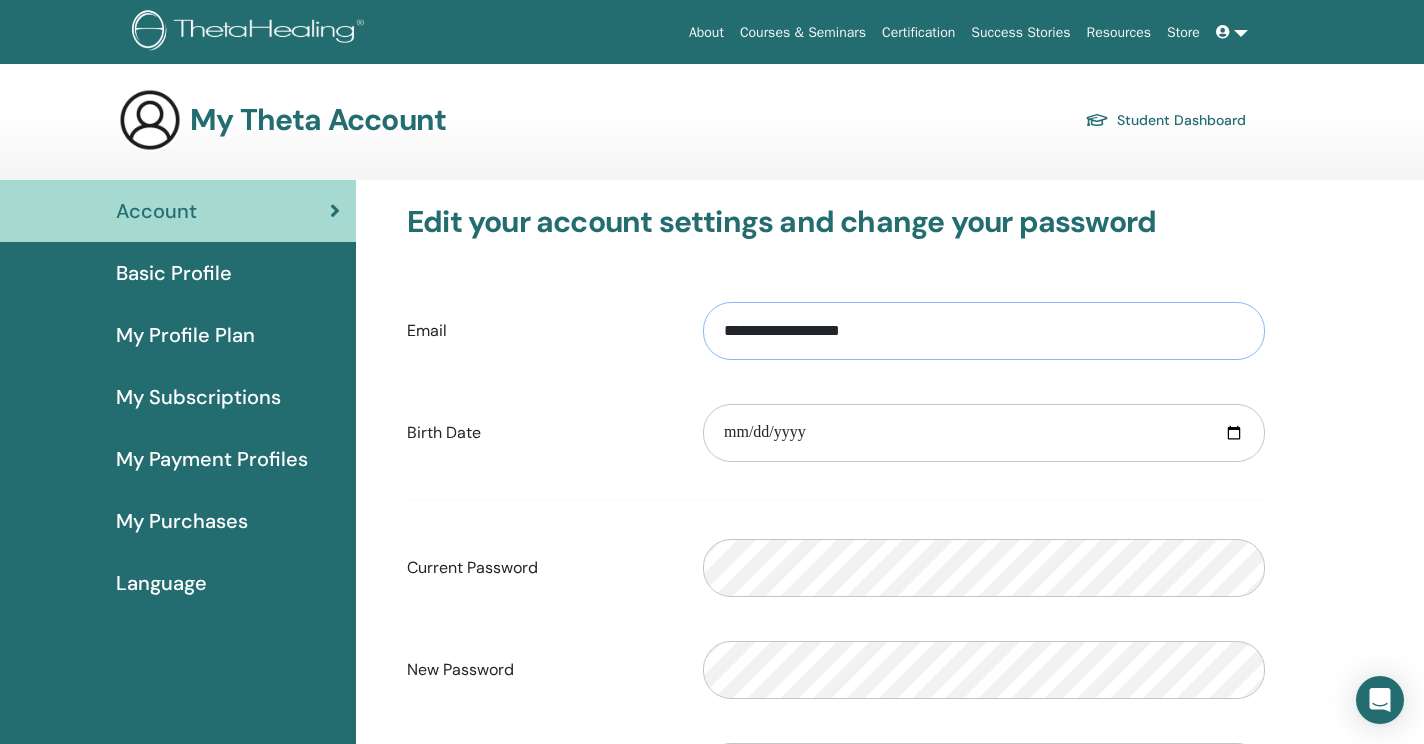 type on "**********" 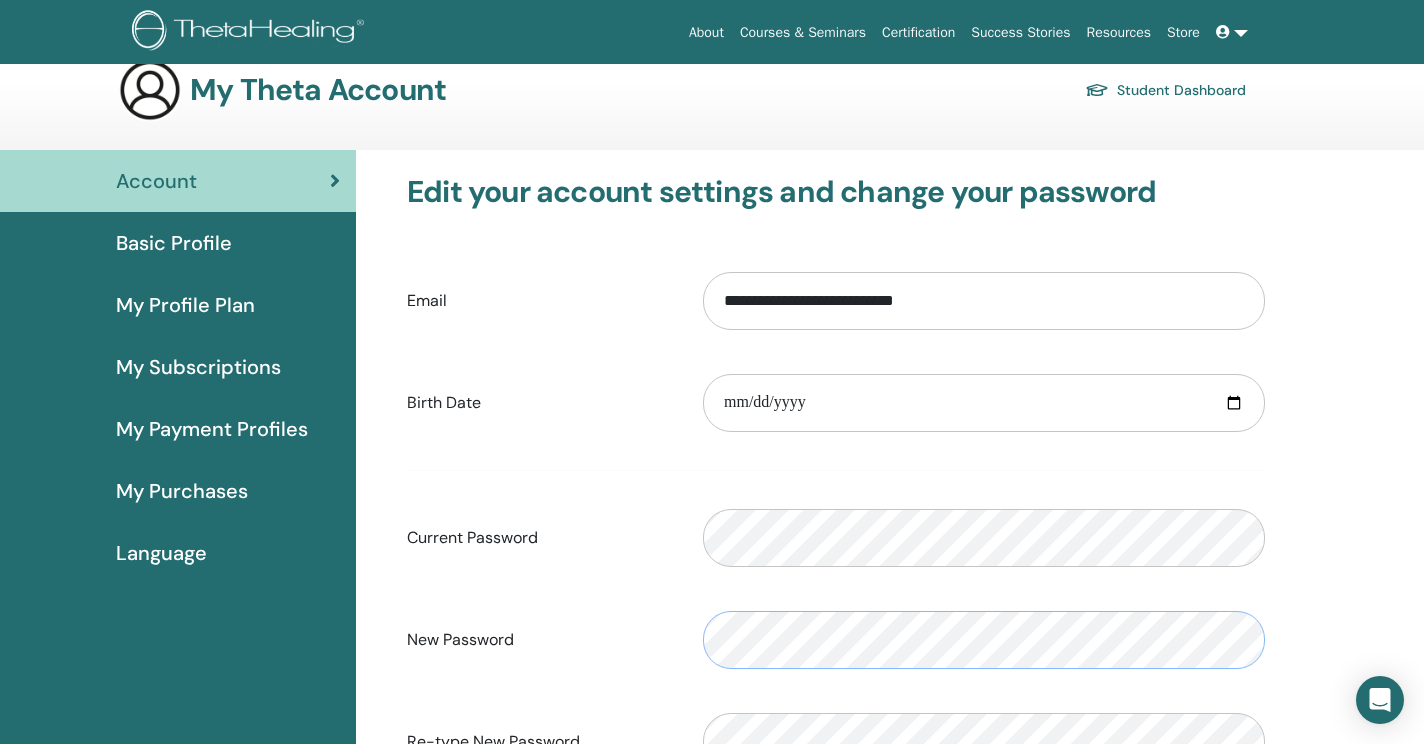 scroll, scrollTop: 35, scrollLeft: 0, axis: vertical 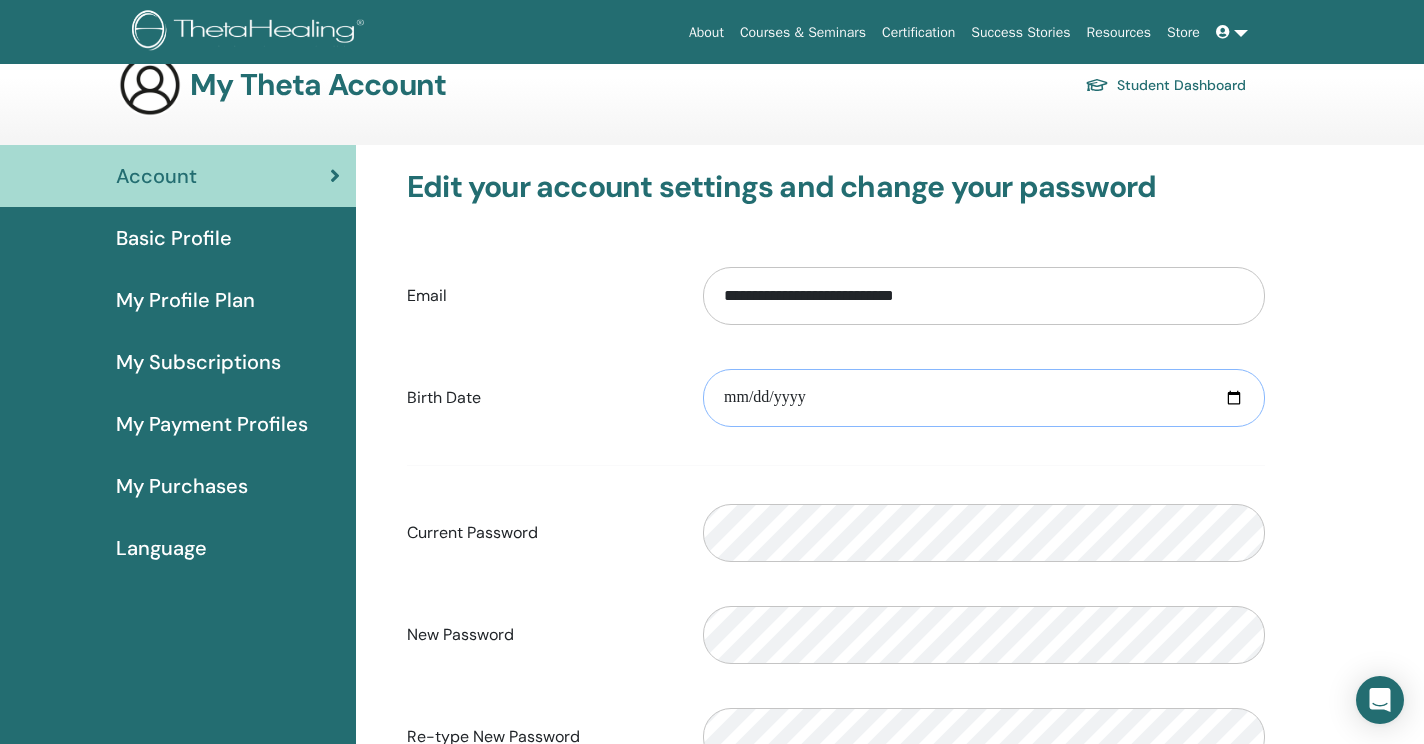click at bounding box center (984, 398) 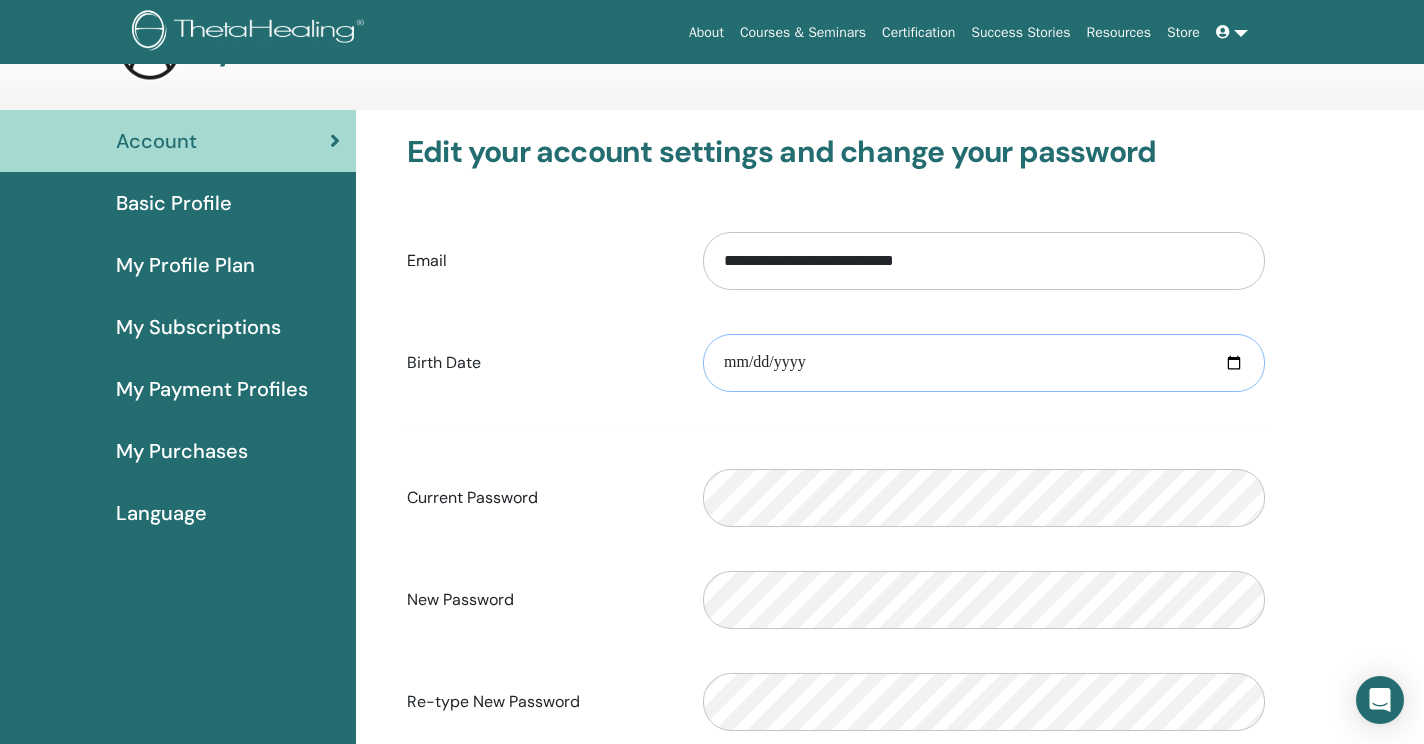 scroll, scrollTop: 68, scrollLeft: 0, axis: vertical 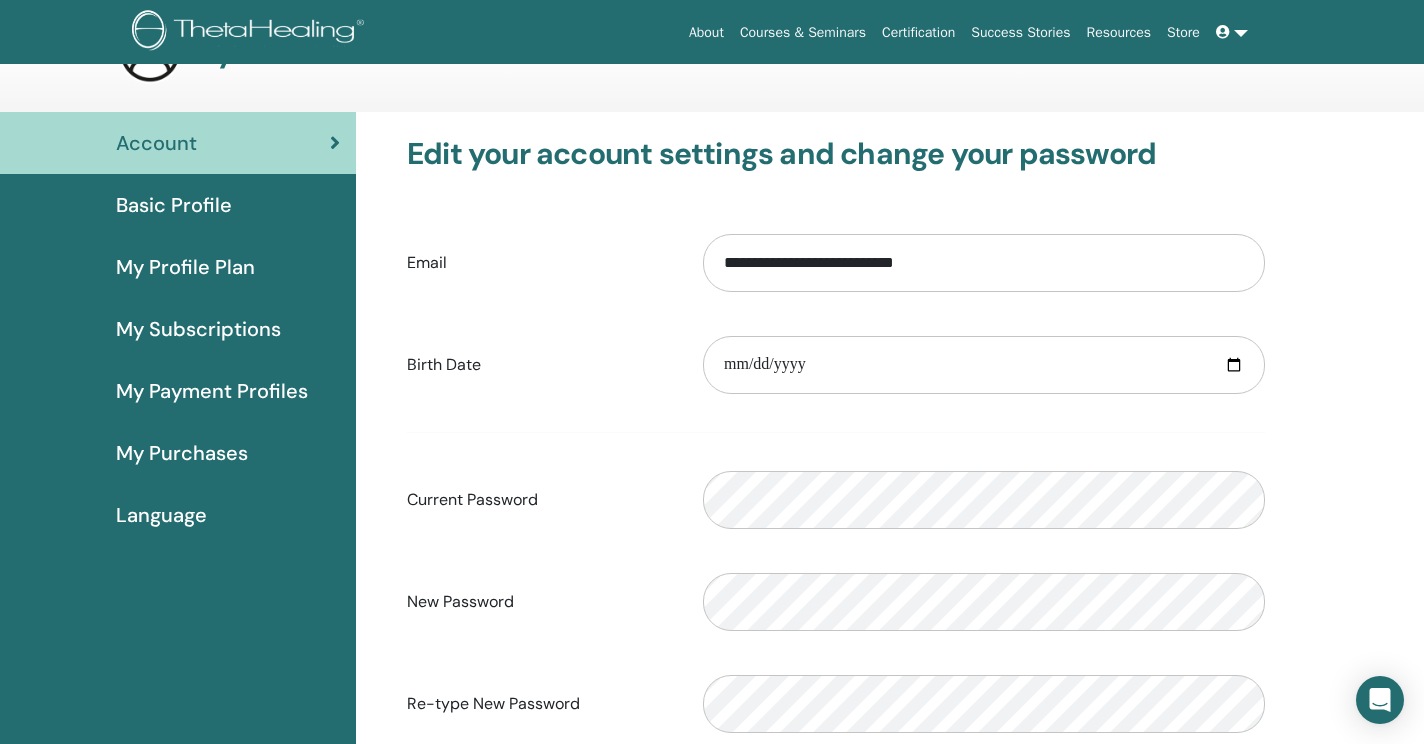 click at bounding box center (335, 143) 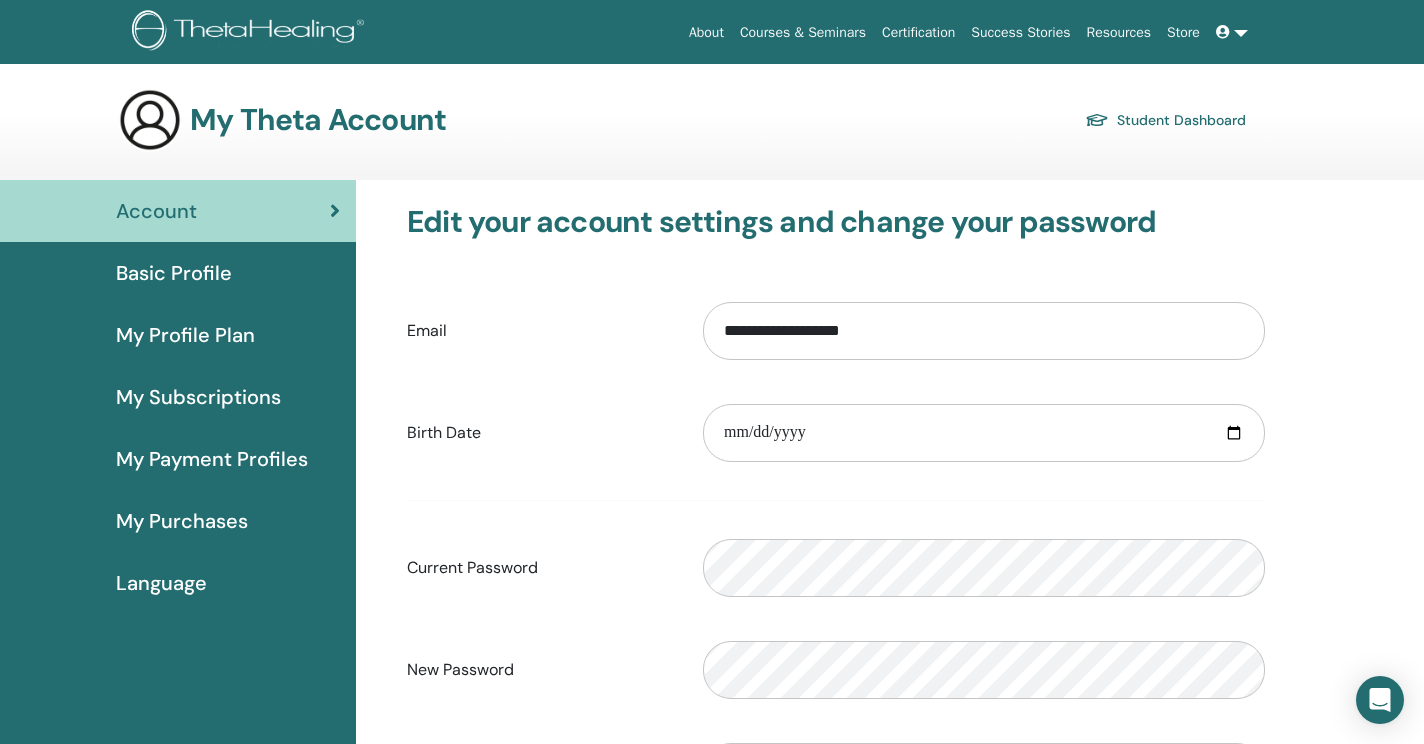 scroll, scrollTop: 0, scrollLeft: 0, axis: both 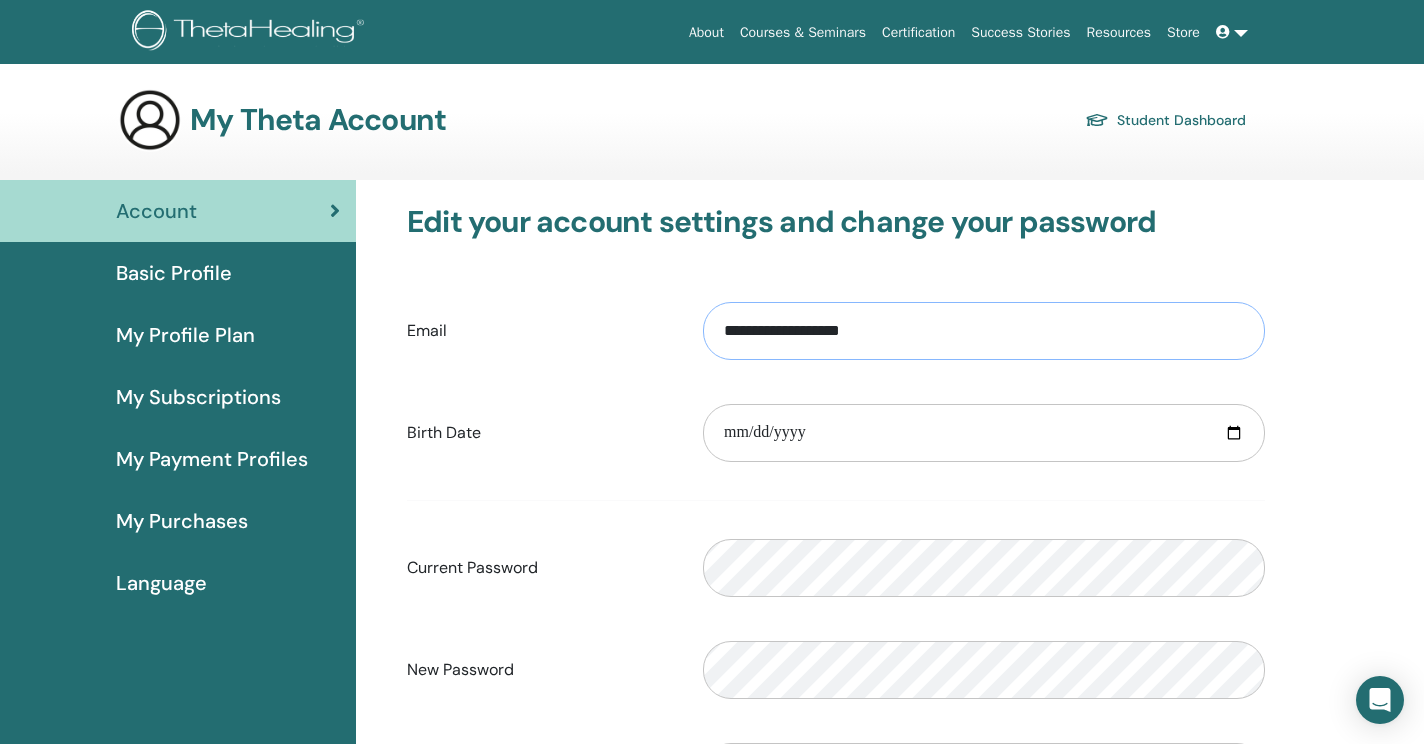 type on "**********" 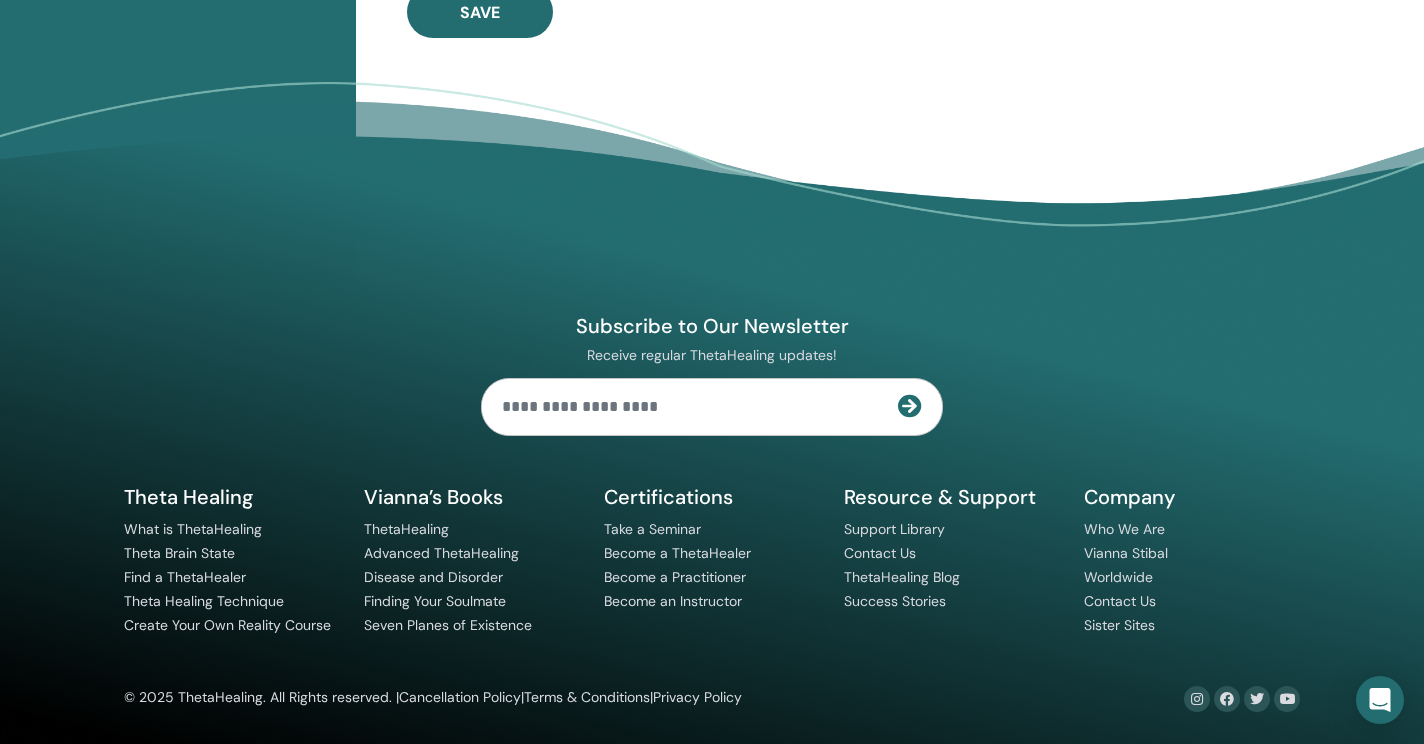 scroll, scrollTop: 0, scrollLeft: 0, axis: both 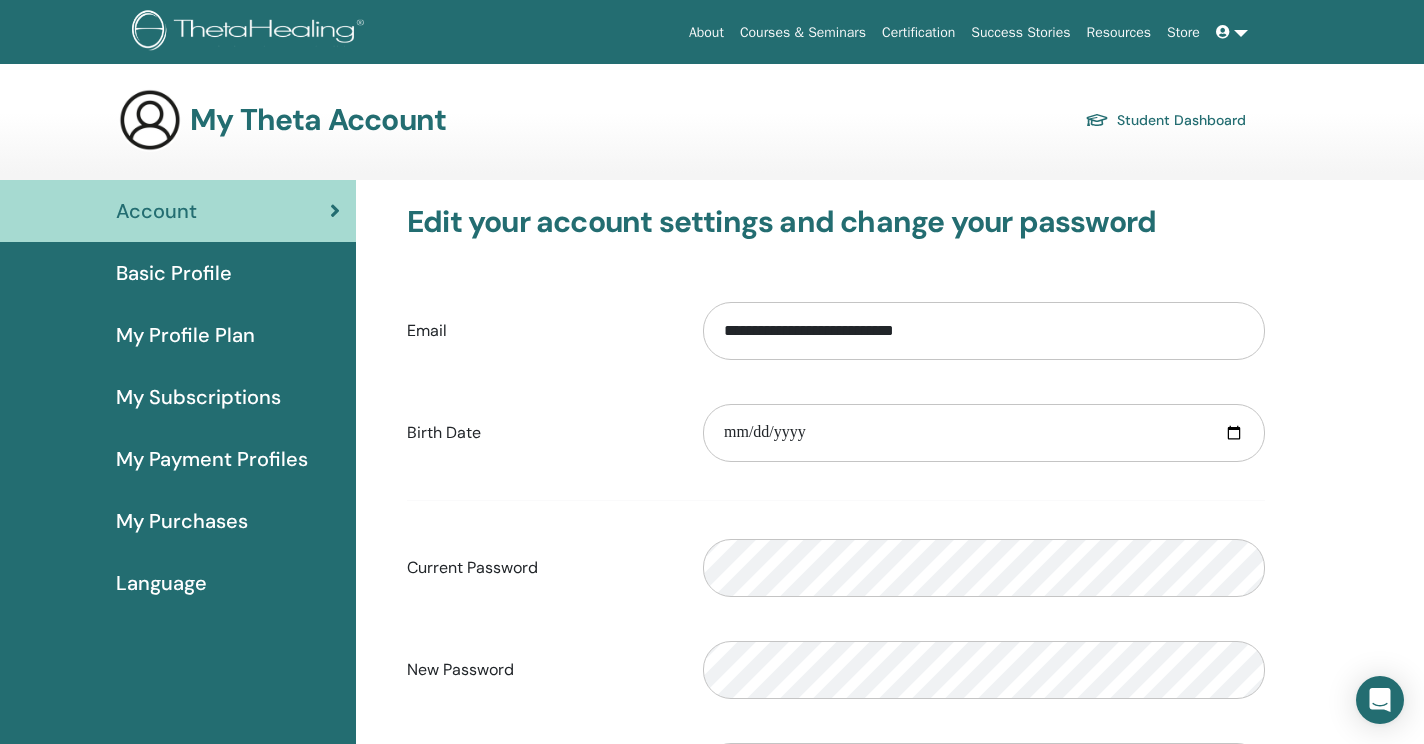 click on "Courses & Seminars" at bounding box center (803, 32) 